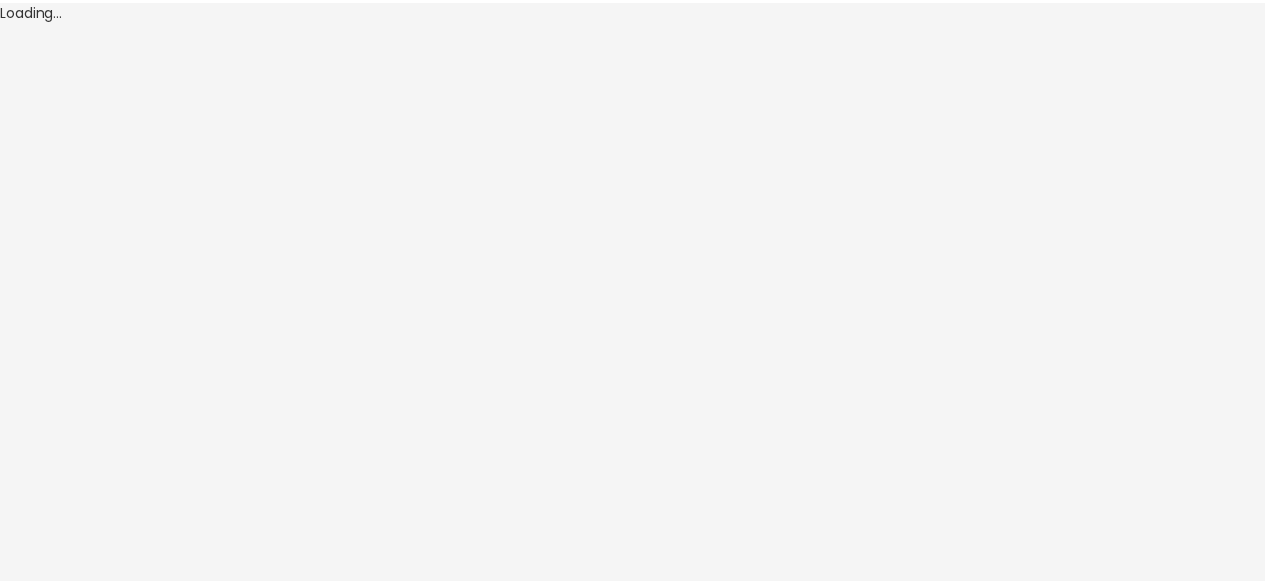 scroll, scrollTop: 0, scrollLeft: 0, axis: both 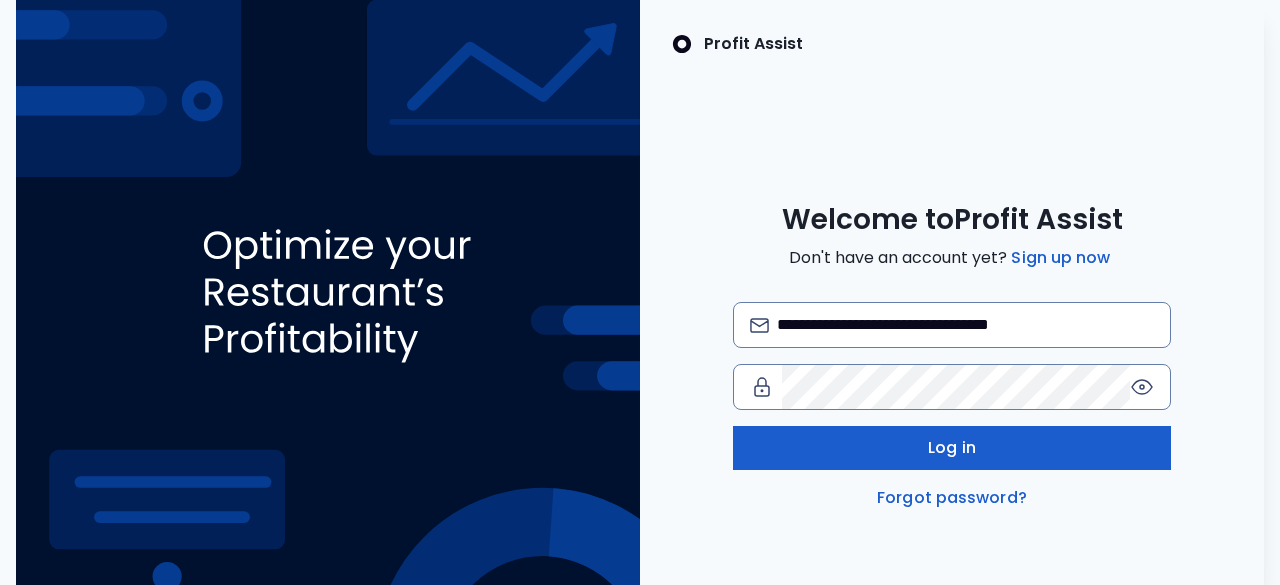 click on "Log in" at bounding box center [951, 448] 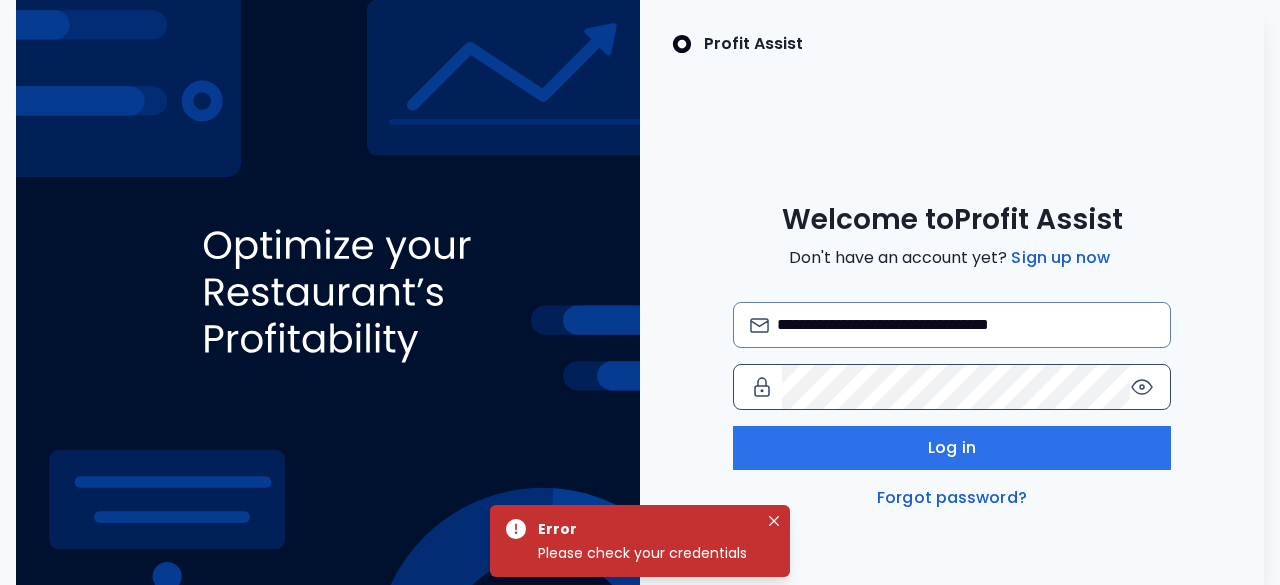 click 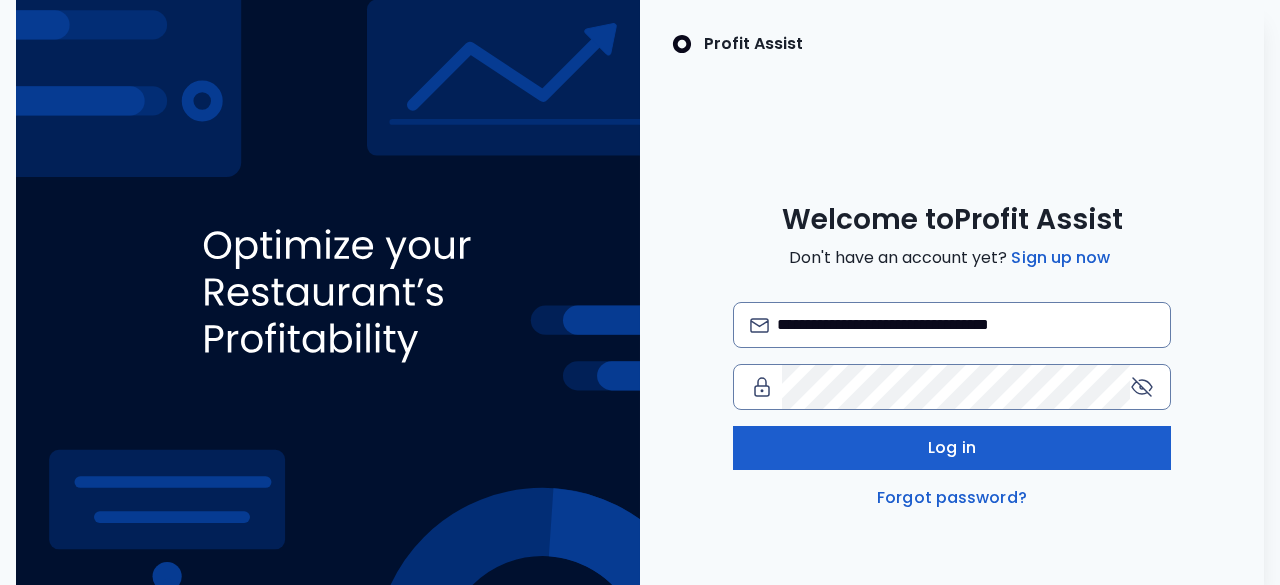 click on "Log in" at bounding box center (951, 448) 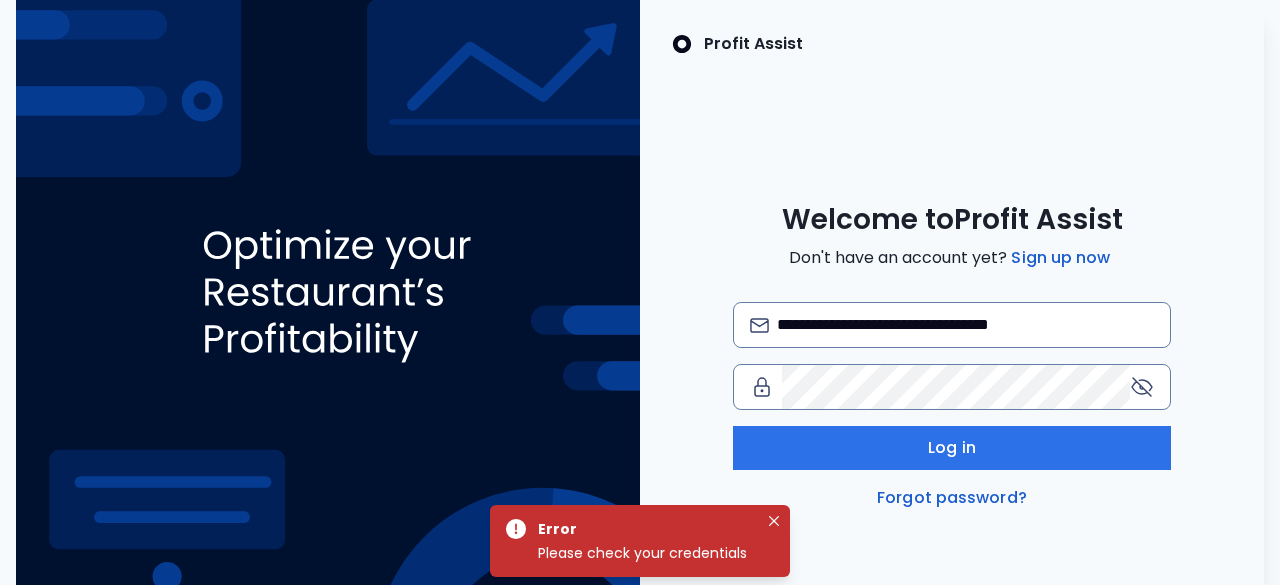 click at bounding box center (328, 292) 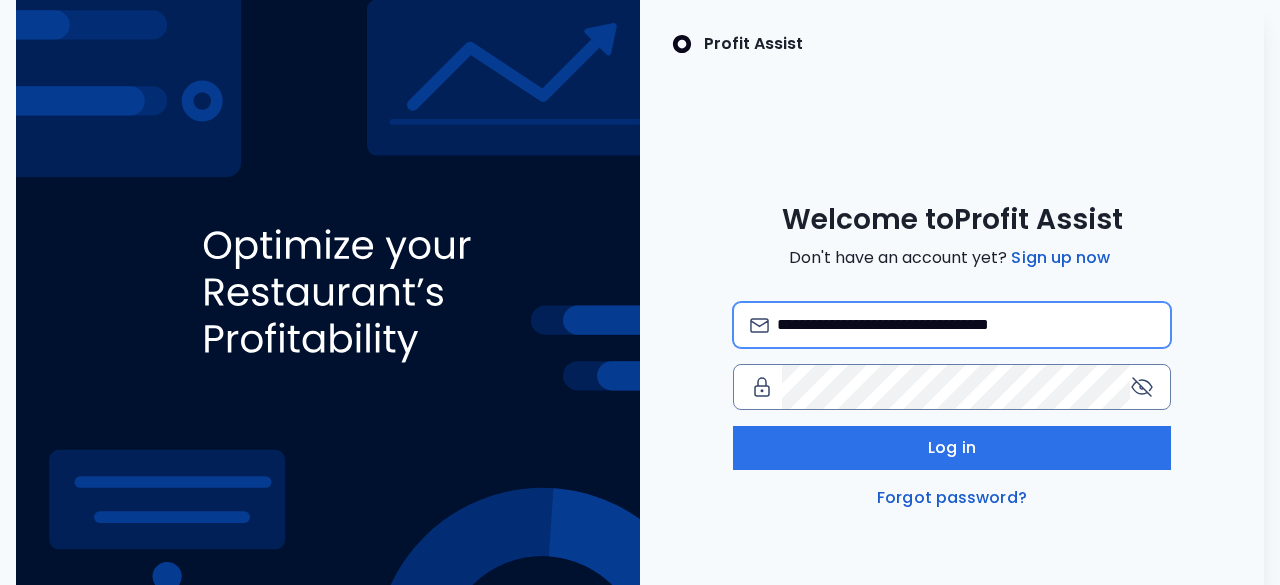 click on "**********" at bounding box center [965, 325] 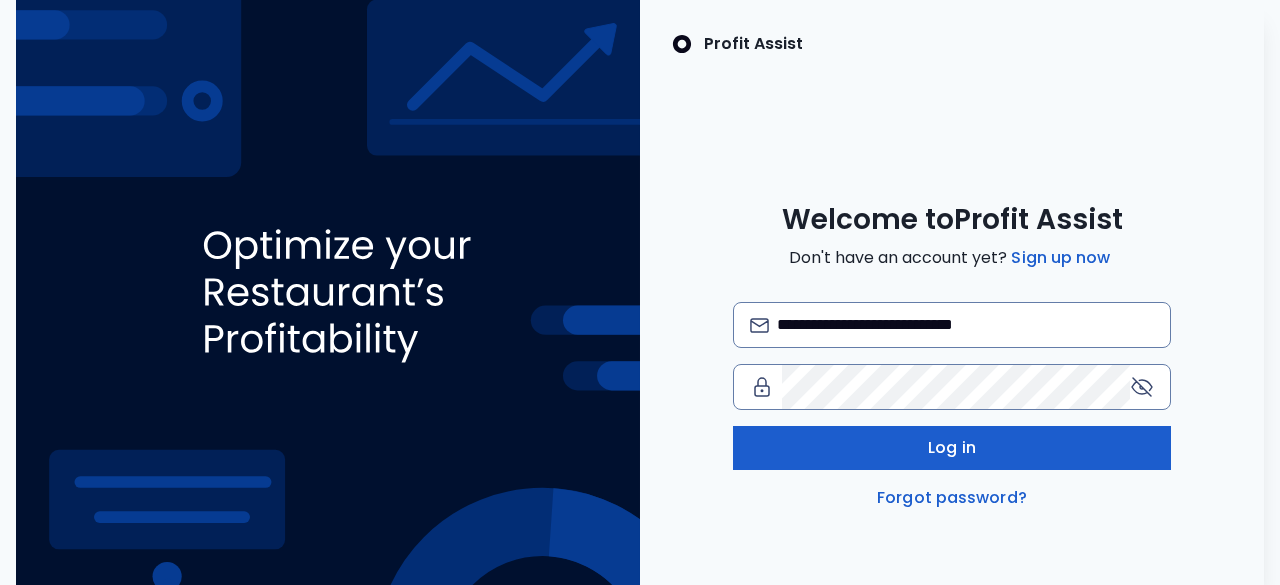 click on "Log in" at bounding box center [951, 448] 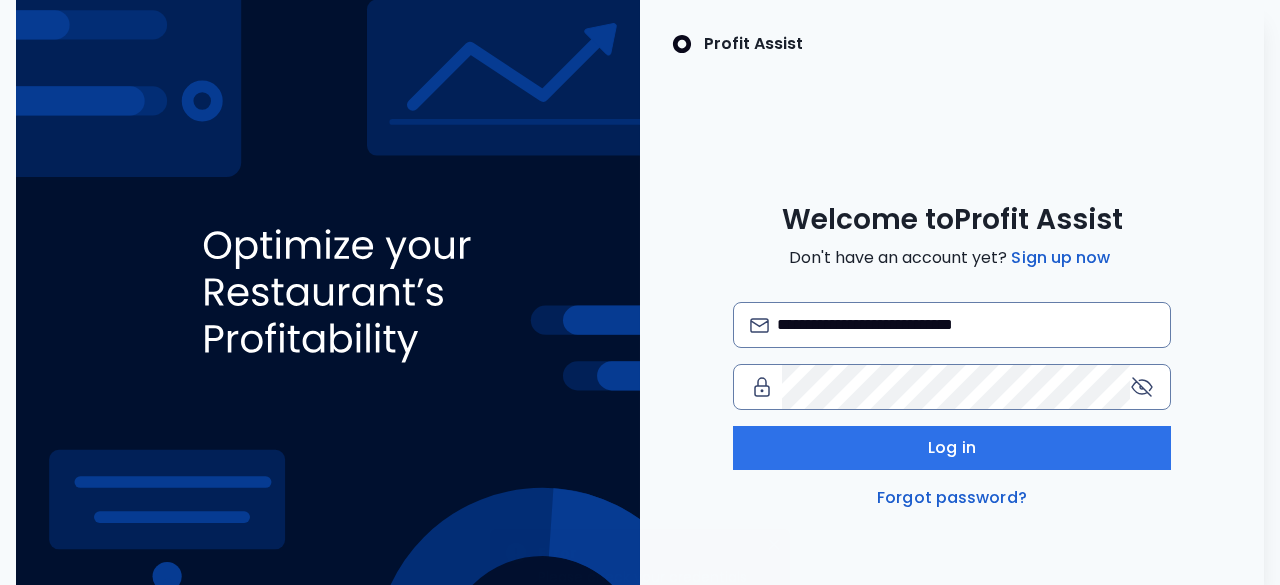 type 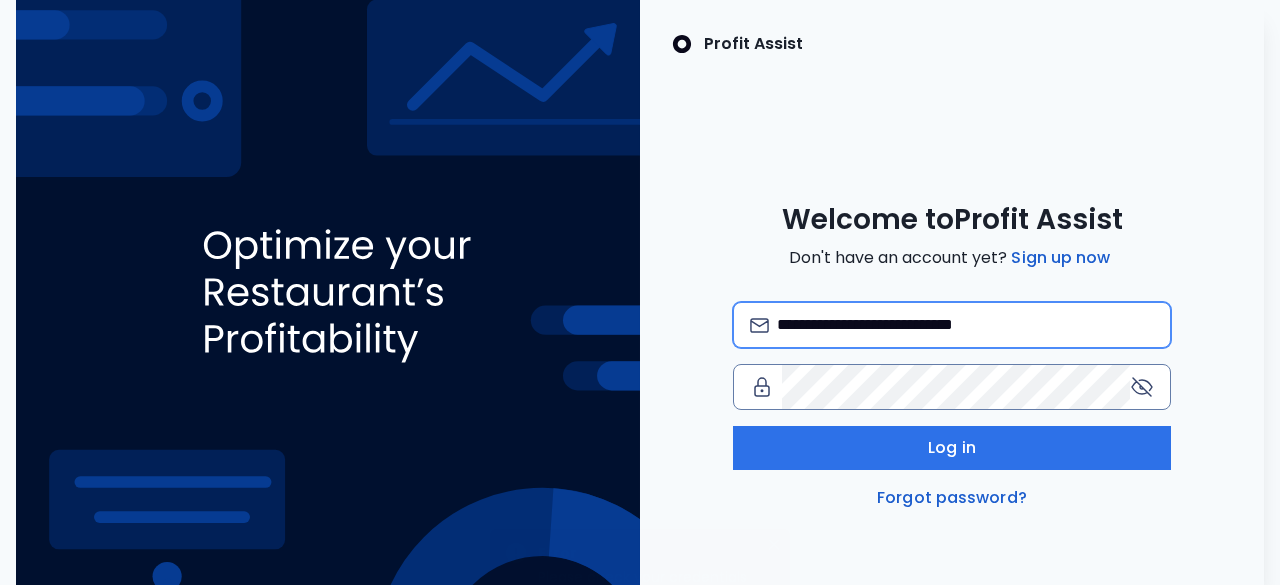 type on "**********" 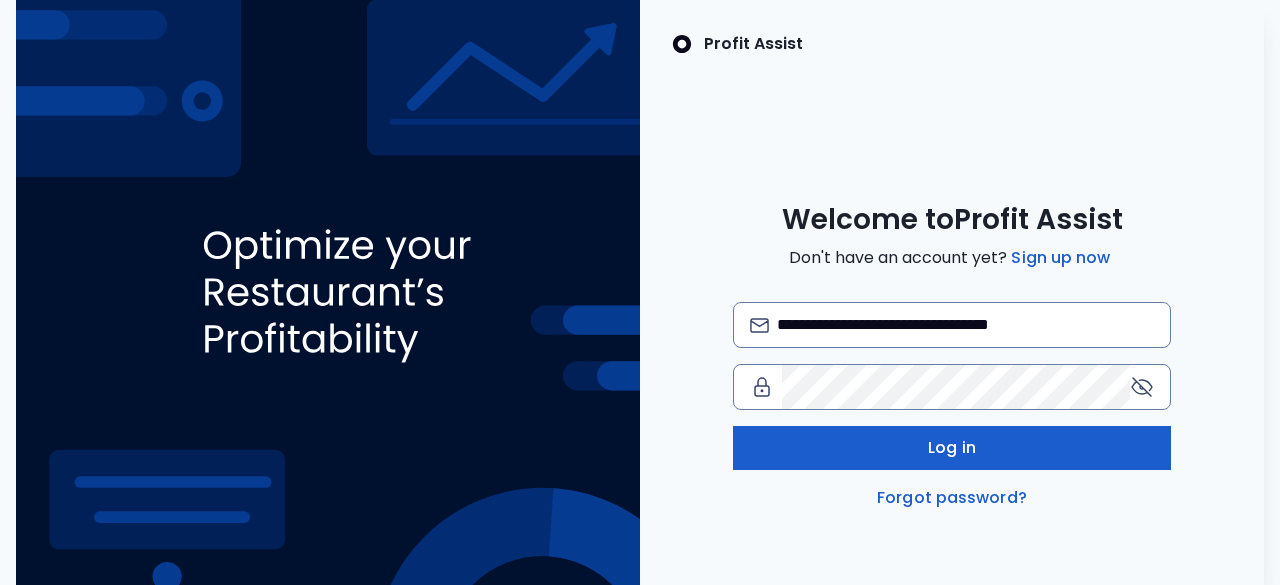 click on "Log in" at bounding box center [951, 448] 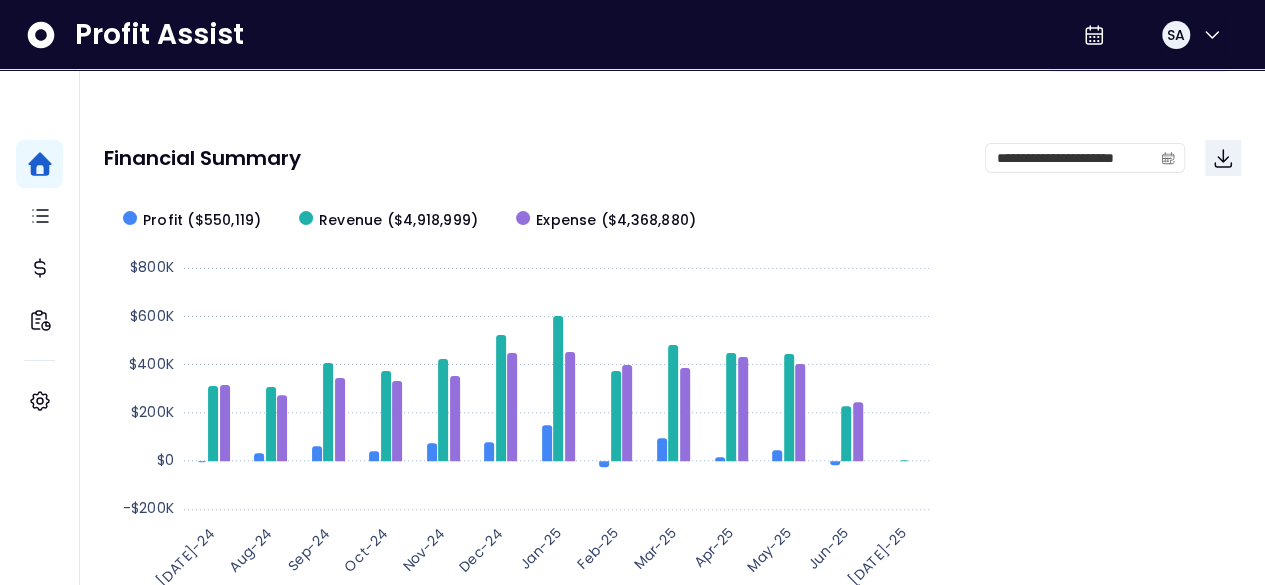 scroll, scrollTop: 84, scrollLeft: 0, axis: vertical 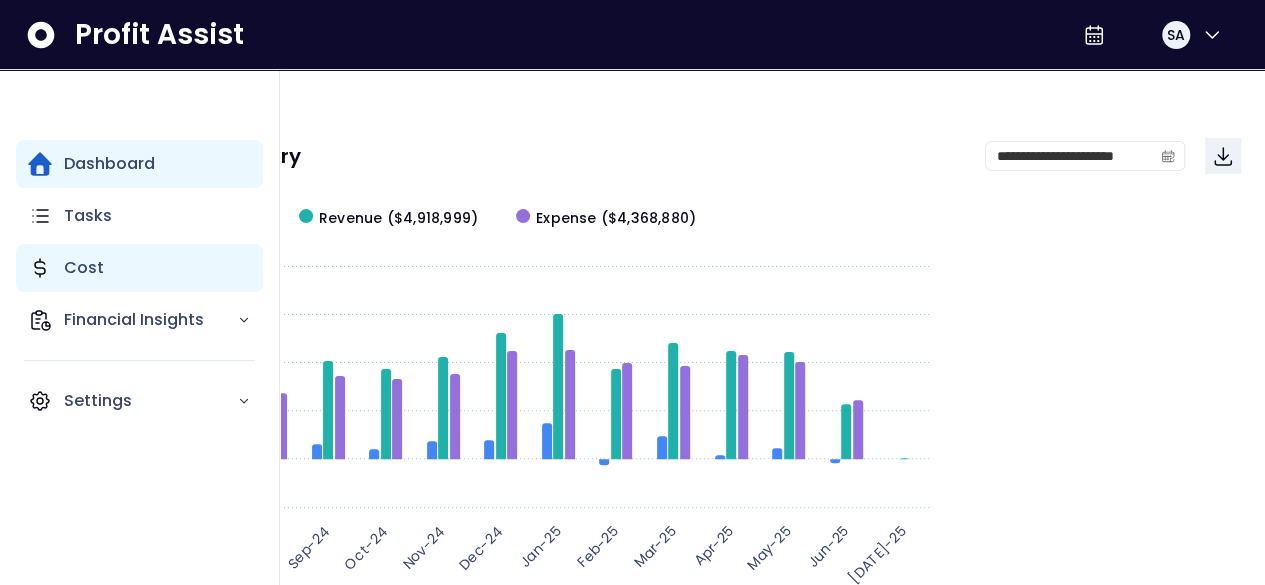 click on "Cost" at bounding box center [139, 268] 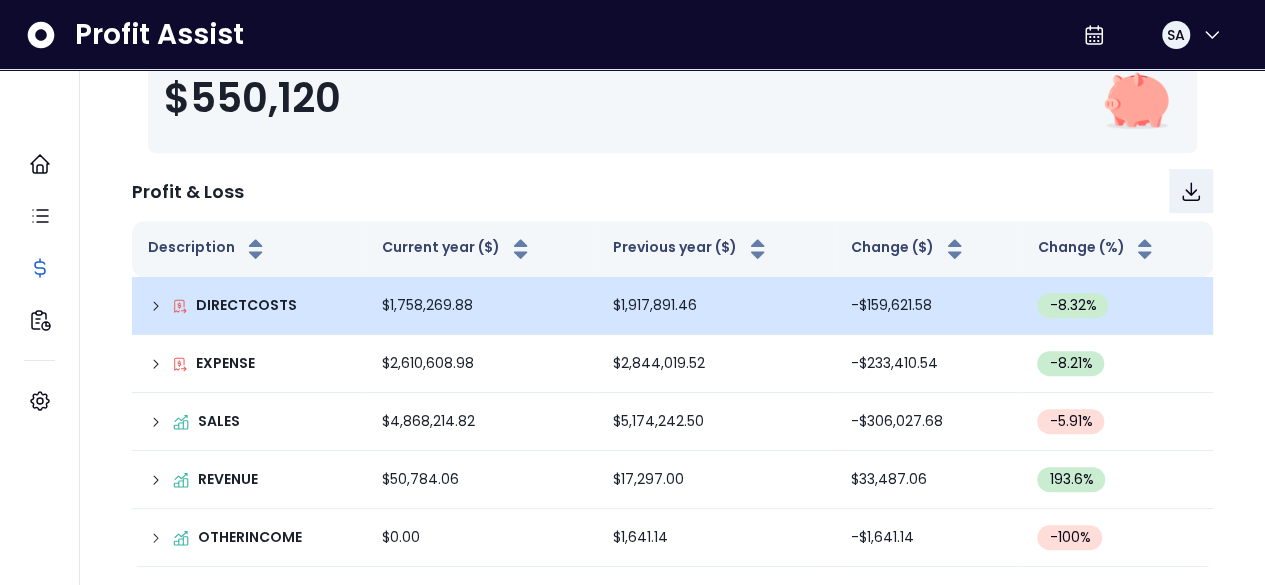scroll, scrollTop: 0, scrollLeft: 0, axis: both 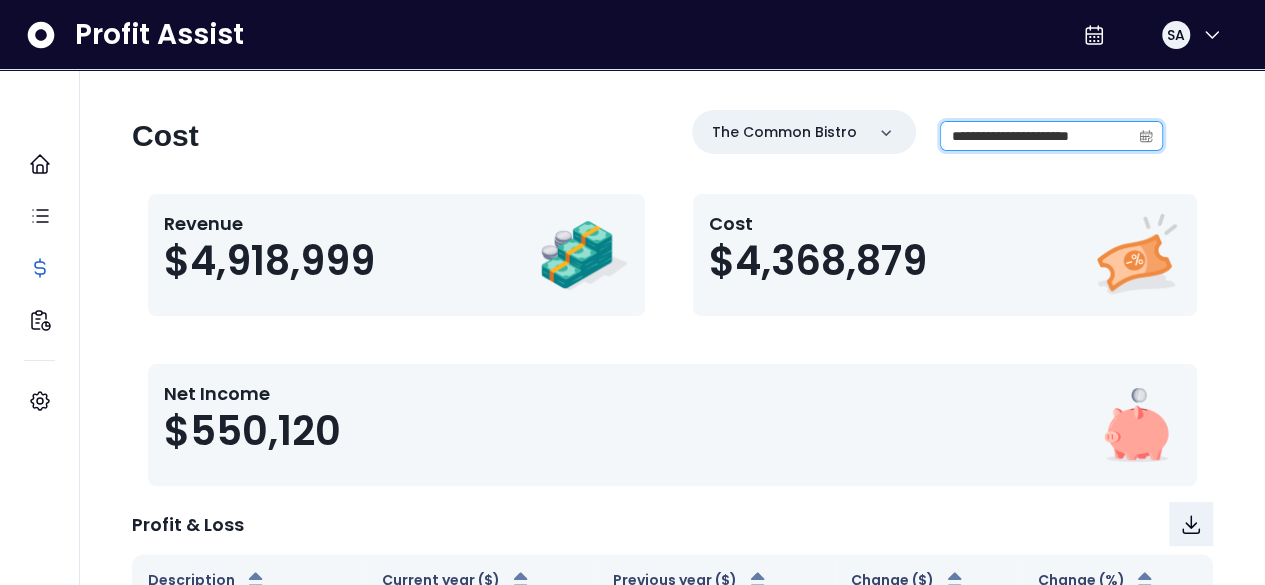 click on "**********" at bounding box center [1036, 136] 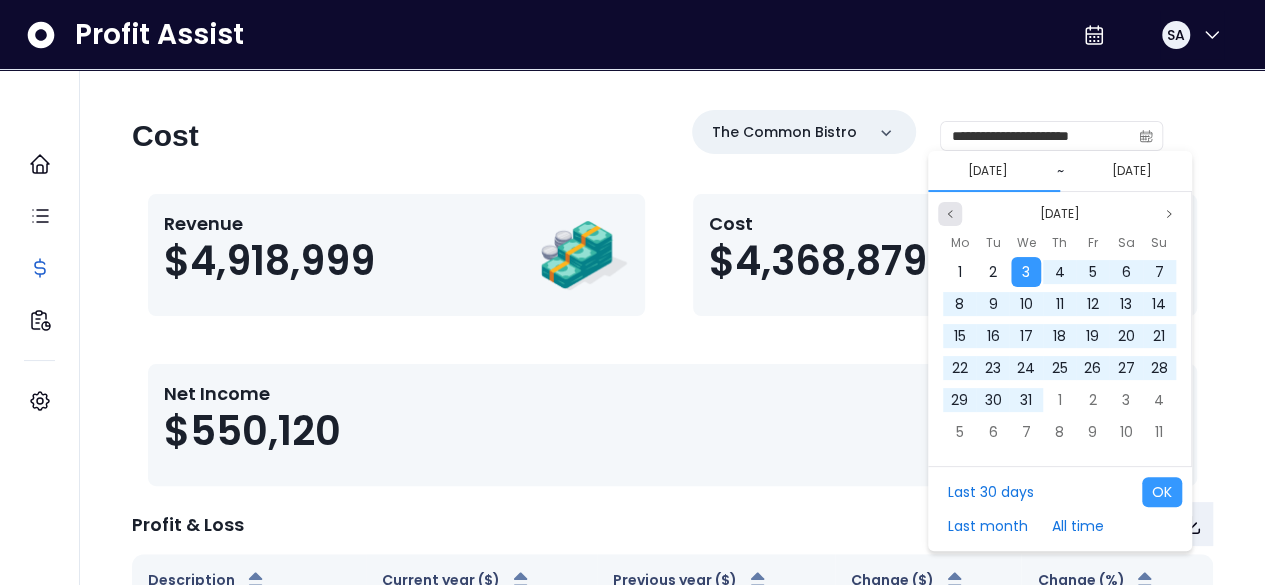 click 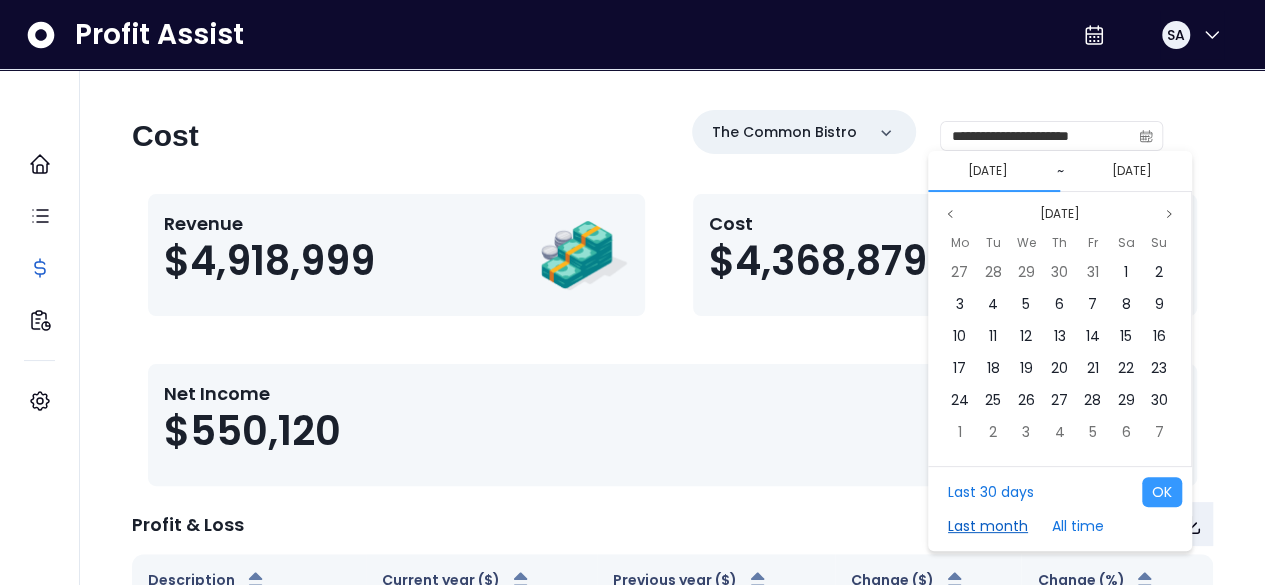 click on "Last month" at bounding box center (988, 526) 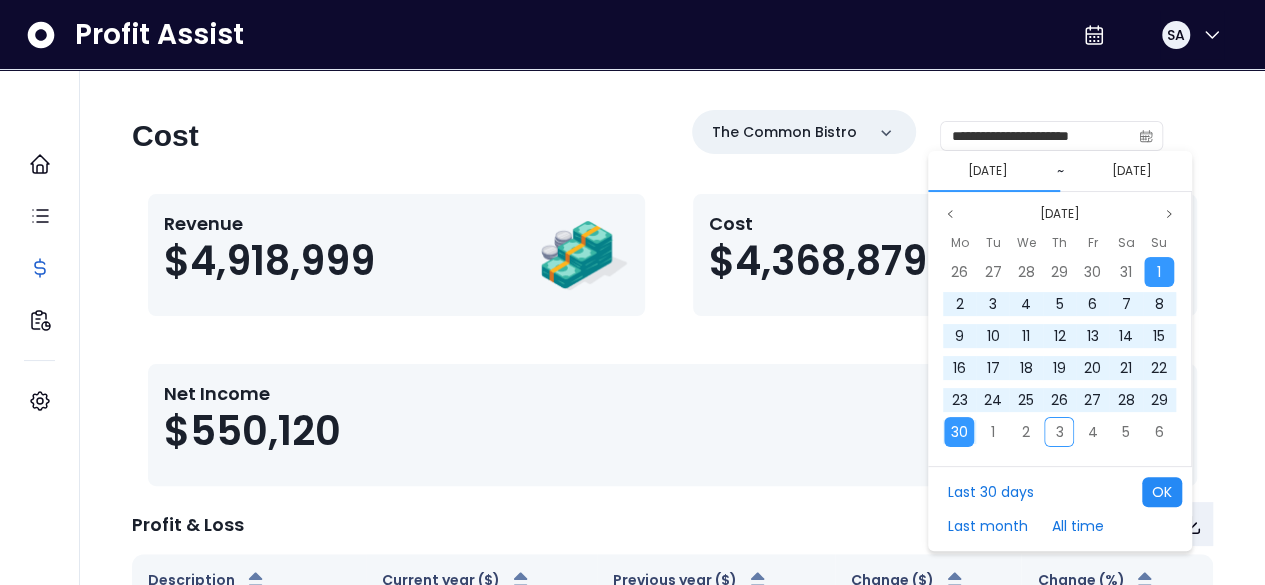 click on "OK" at bounding box center (1162, 492) 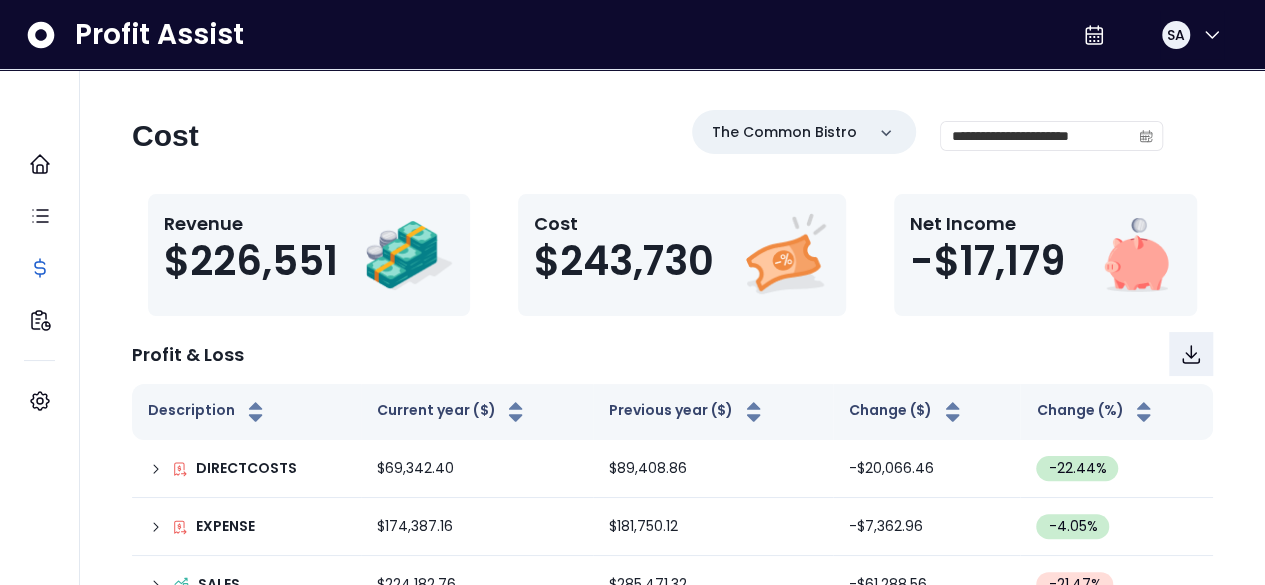 scroll, scrollTop: 159, scrollLeft: 0, axis: vertical 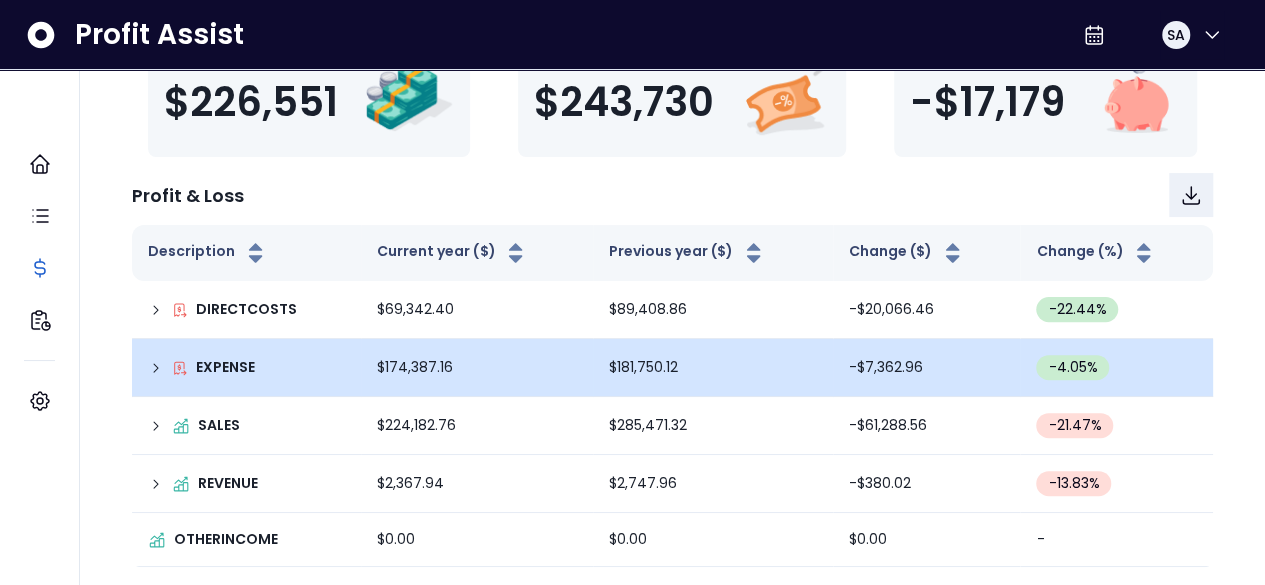 click on "EXPENSE" at bounding box center (225, 367) 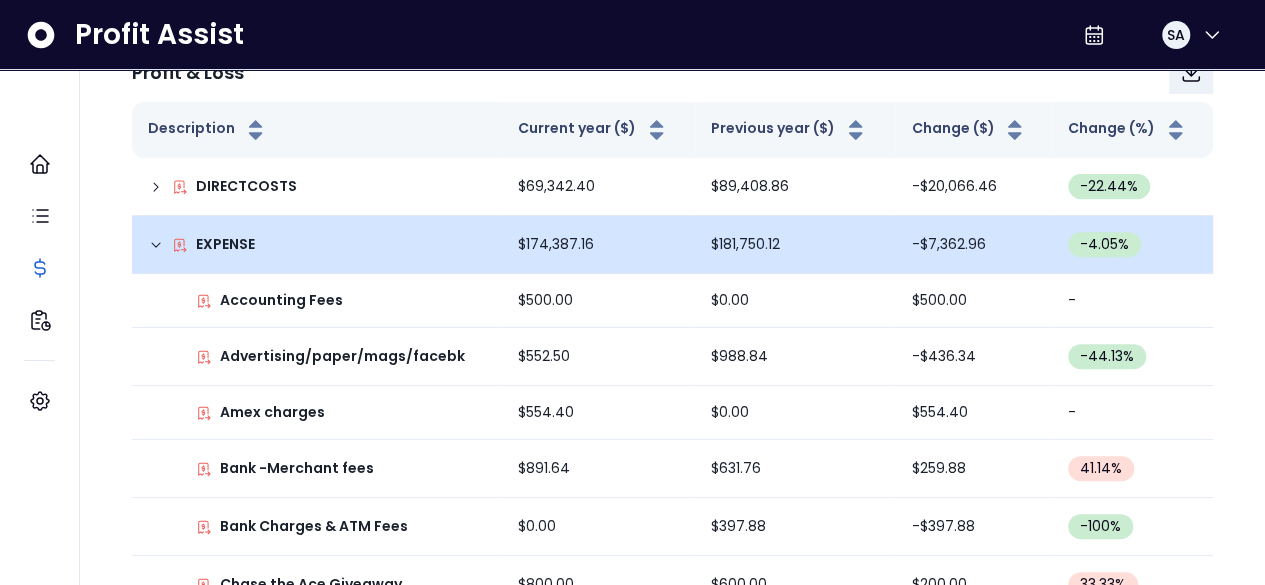 scroll, scrollTop: 283, scrollLeft: 0, axis: vertical 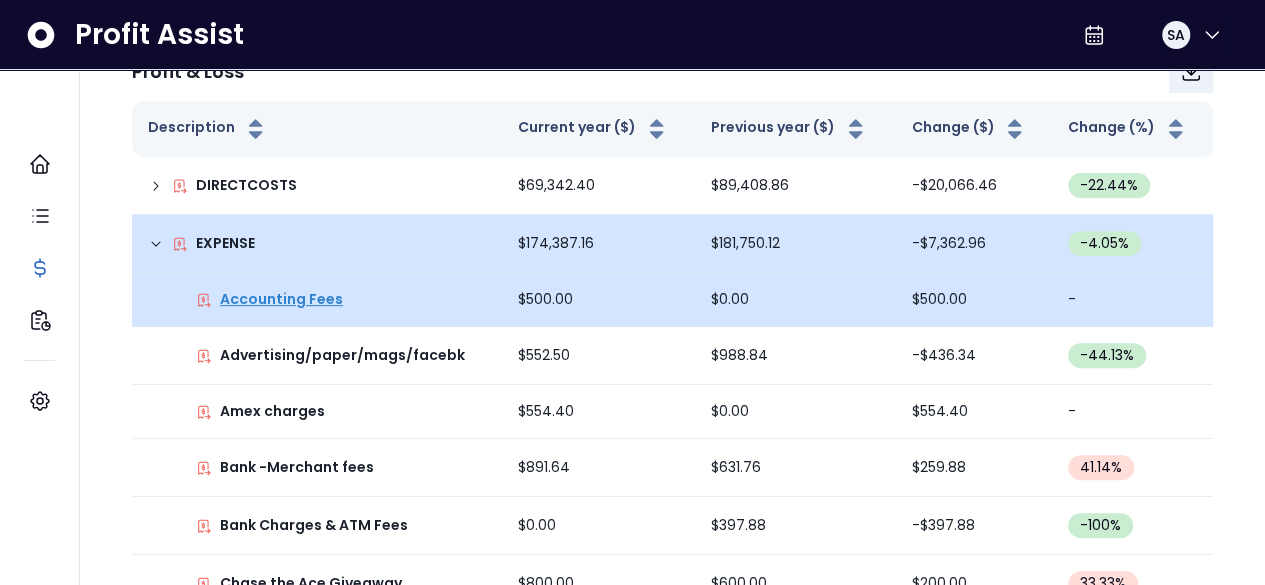 click on "Accounting Fees" at bounding box center [281, 299] 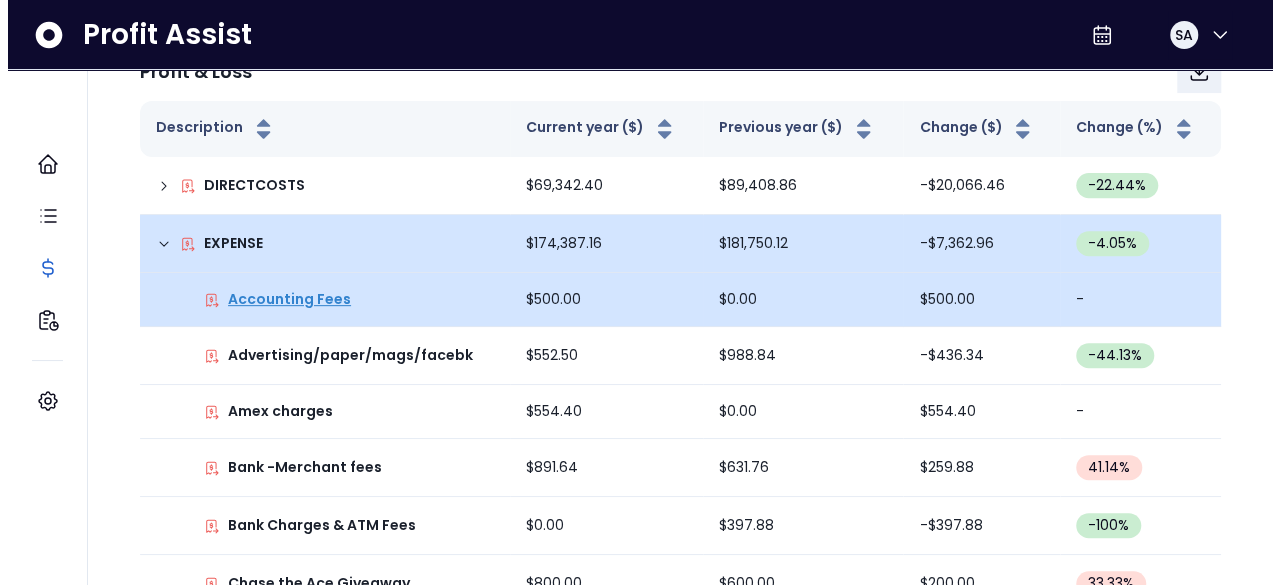 scroll, scrollTop: 0, scrollLeft: 0, axis: both 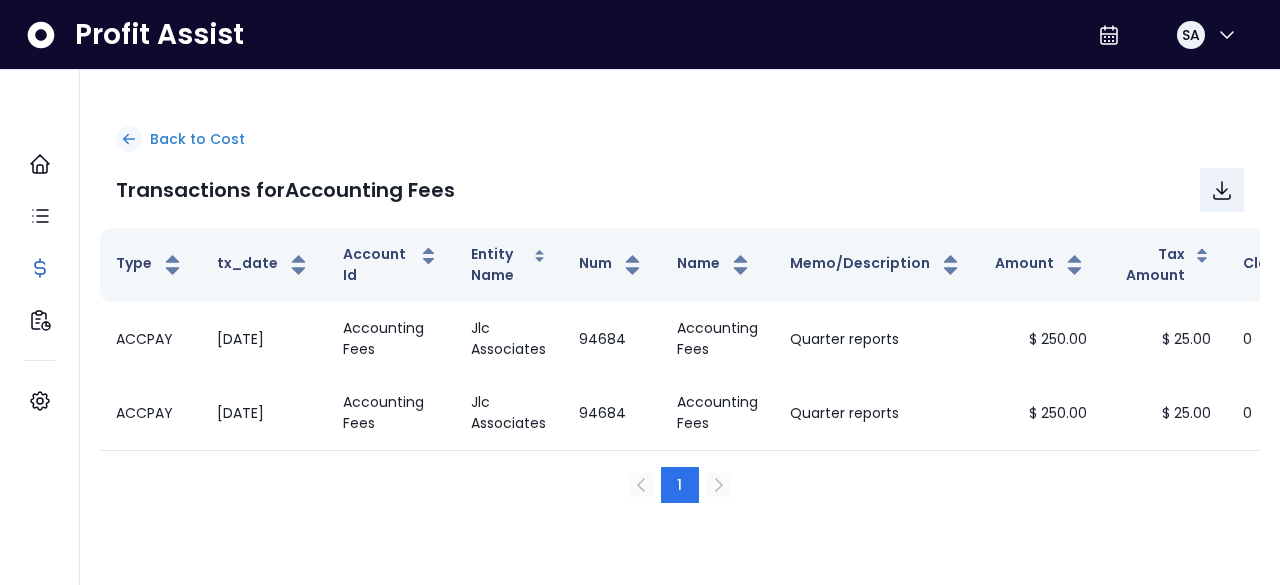 click on "Back to Cost" at bounding box center (197, 139) 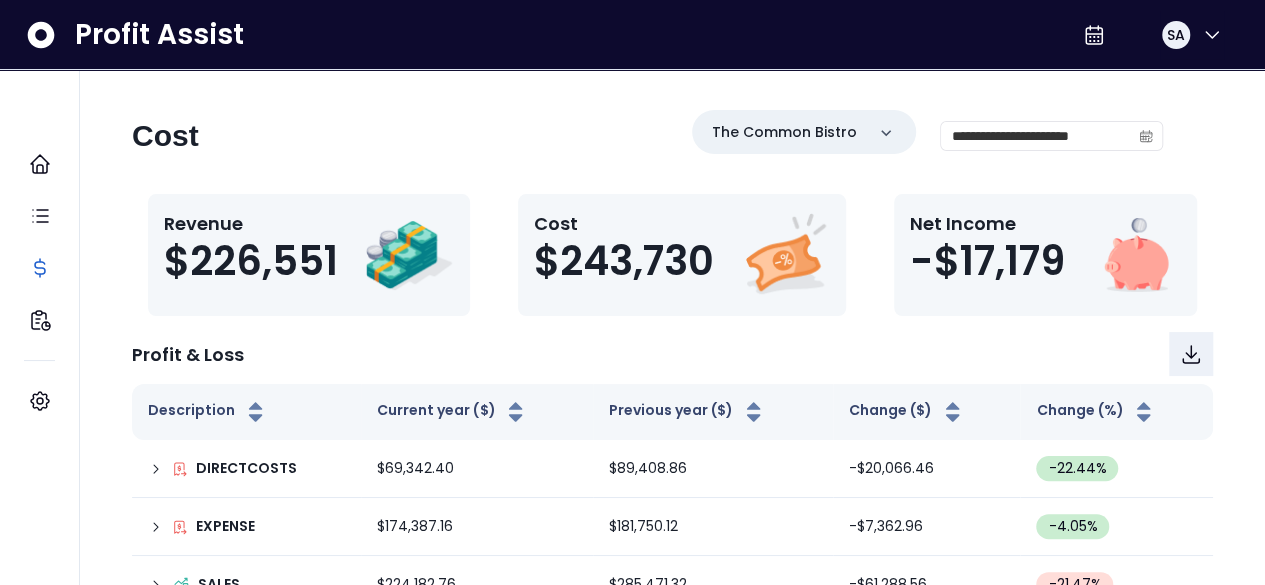 click on "Profit & Loss" at bounding box center (672, 354) 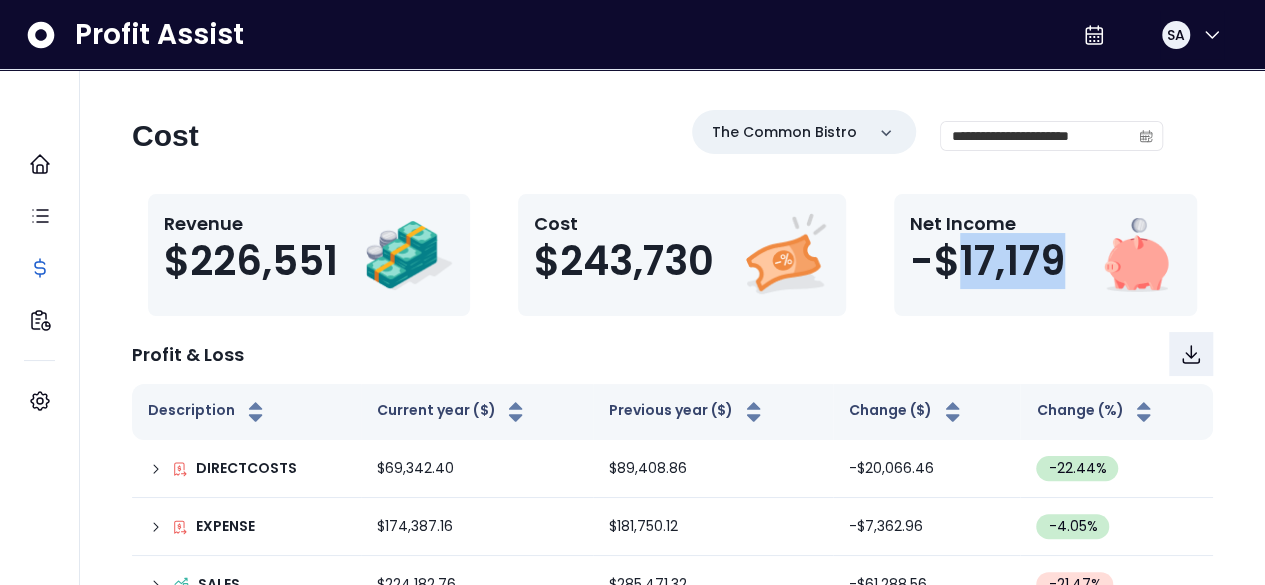 click on "-$17,179" at bounding box center [987, 261] 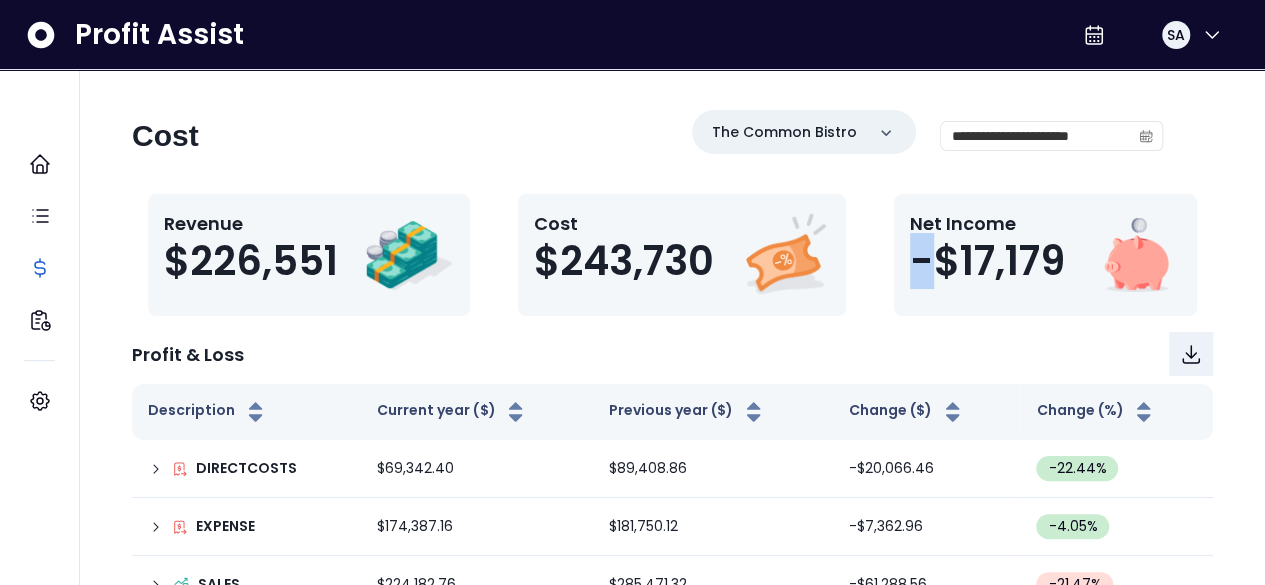 click on "-$17,179" at bounding box center [987, 261] 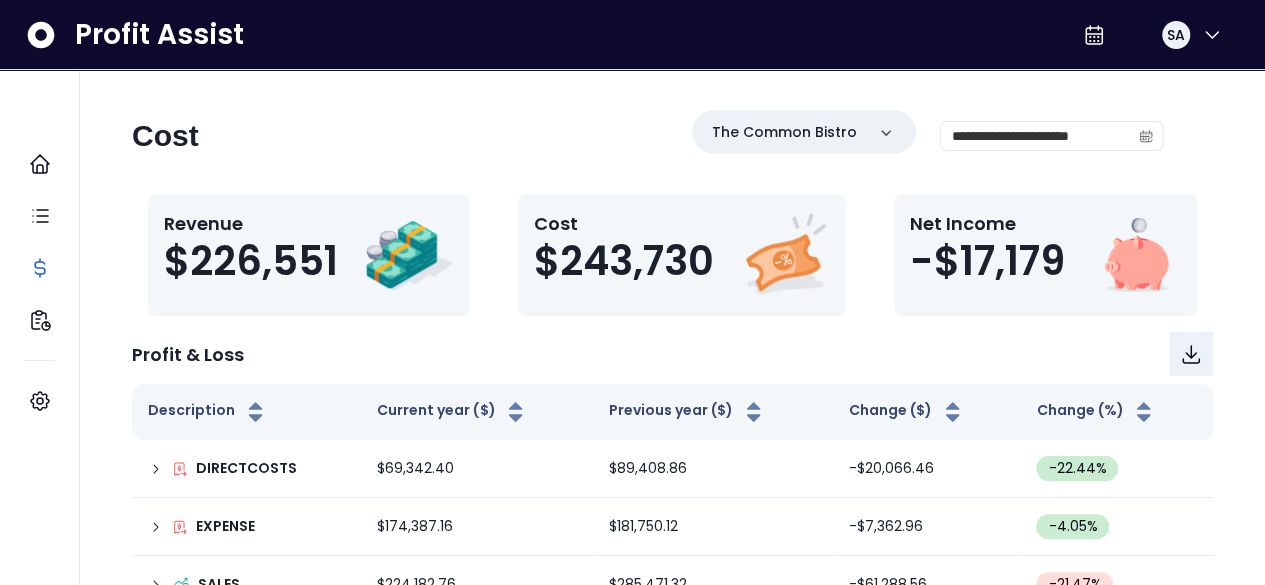 click on "Profit & Loss" at bounding box center [672, 354] 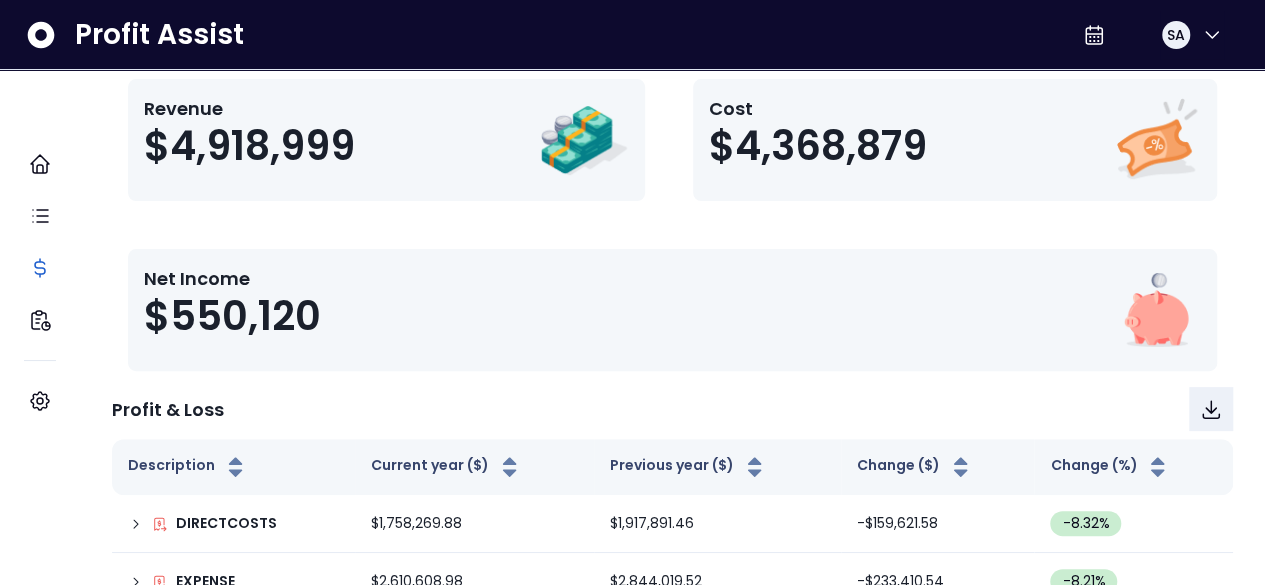scroll, scrollTop: 0, scrollLeft: 0, axis: both 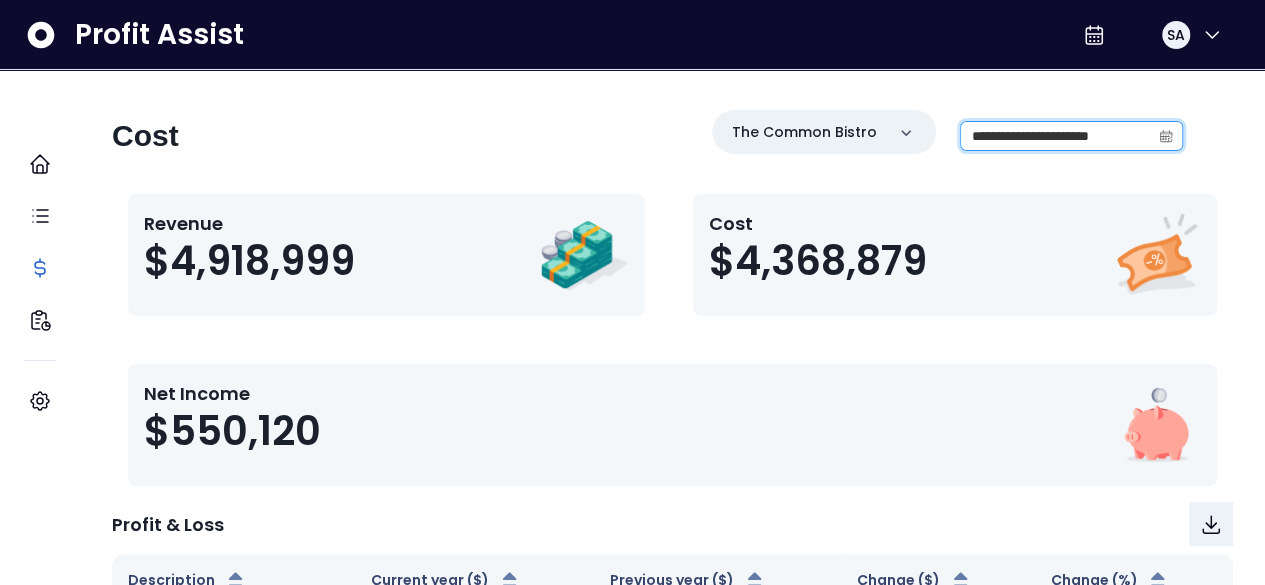 click on "**********" at bounding box center [1056, 136] 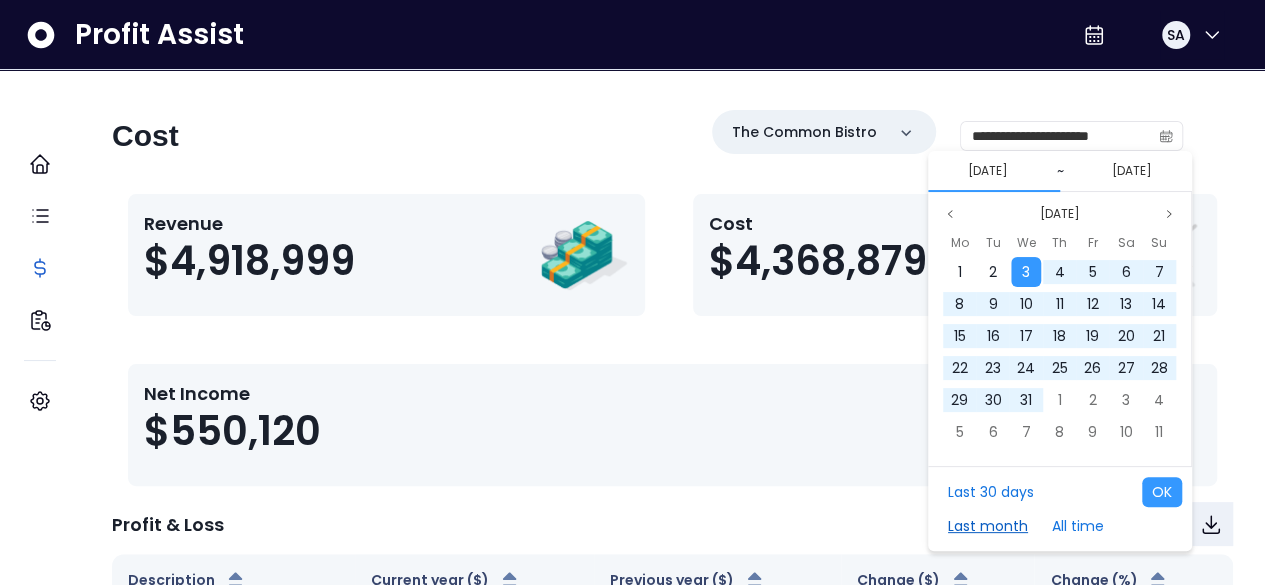 click on "Last month" at bounding box center (988, 526) 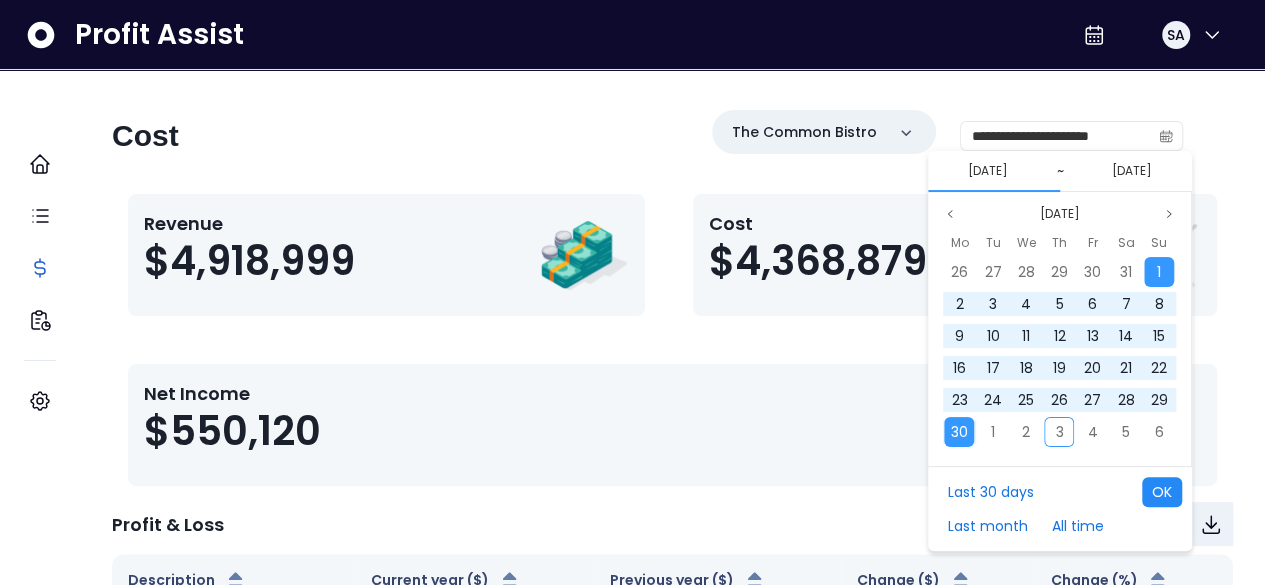 click on "OK" at bounding box center [1162, 492] 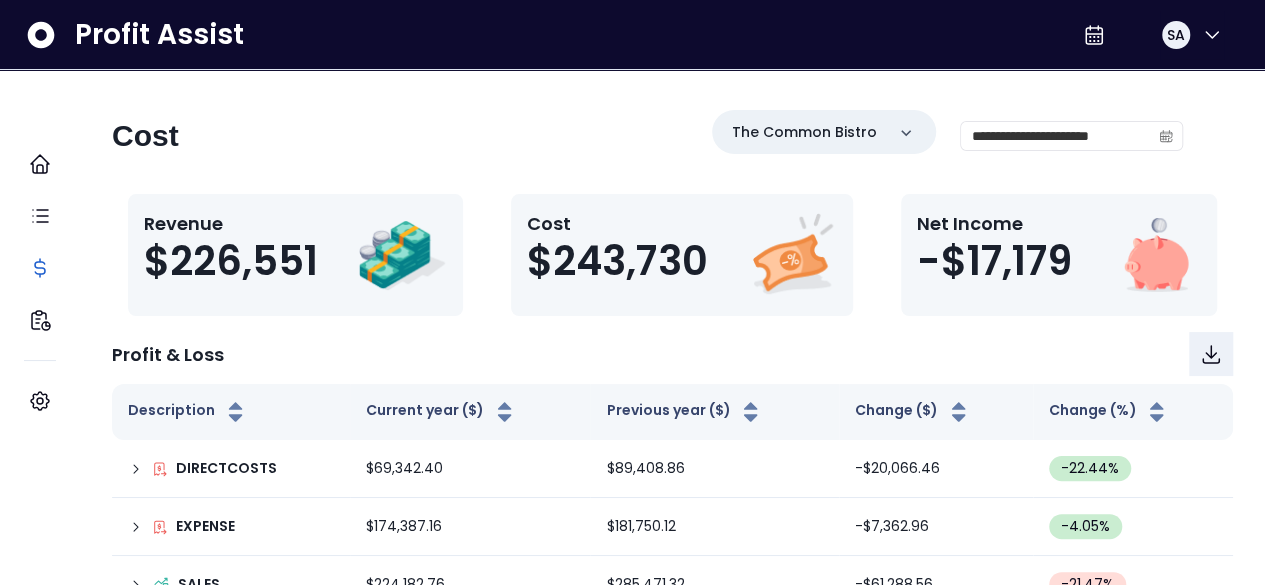 click on "Profit & Loss" at bounding box center [672, 354] 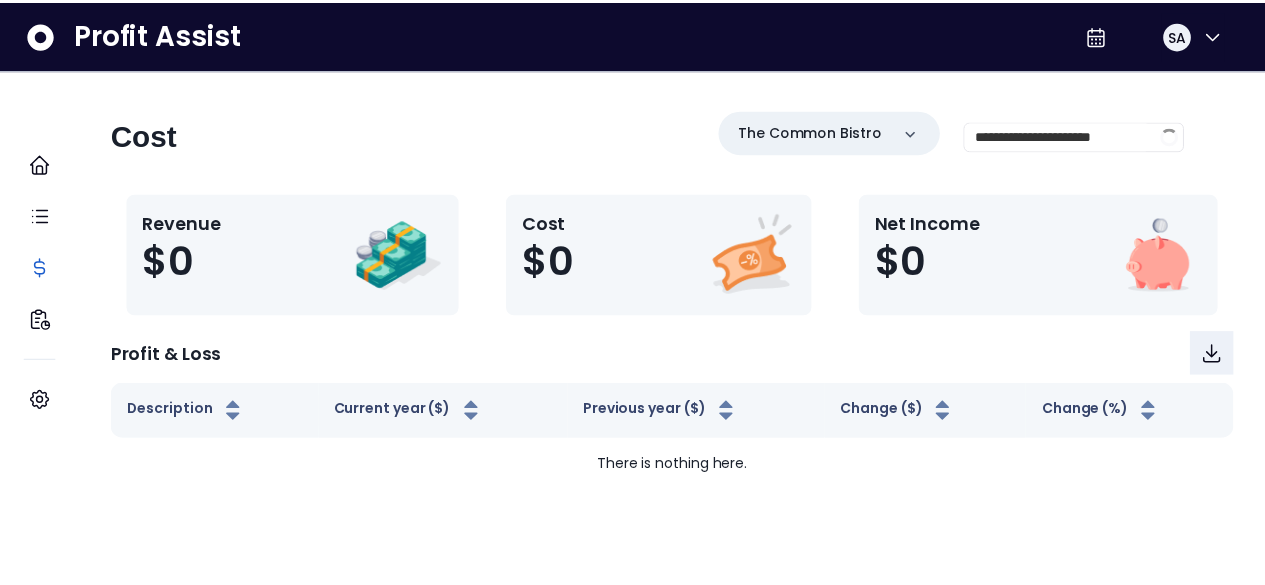 scroll, scrollTop: 0, scrollLeft: 0, axis: both 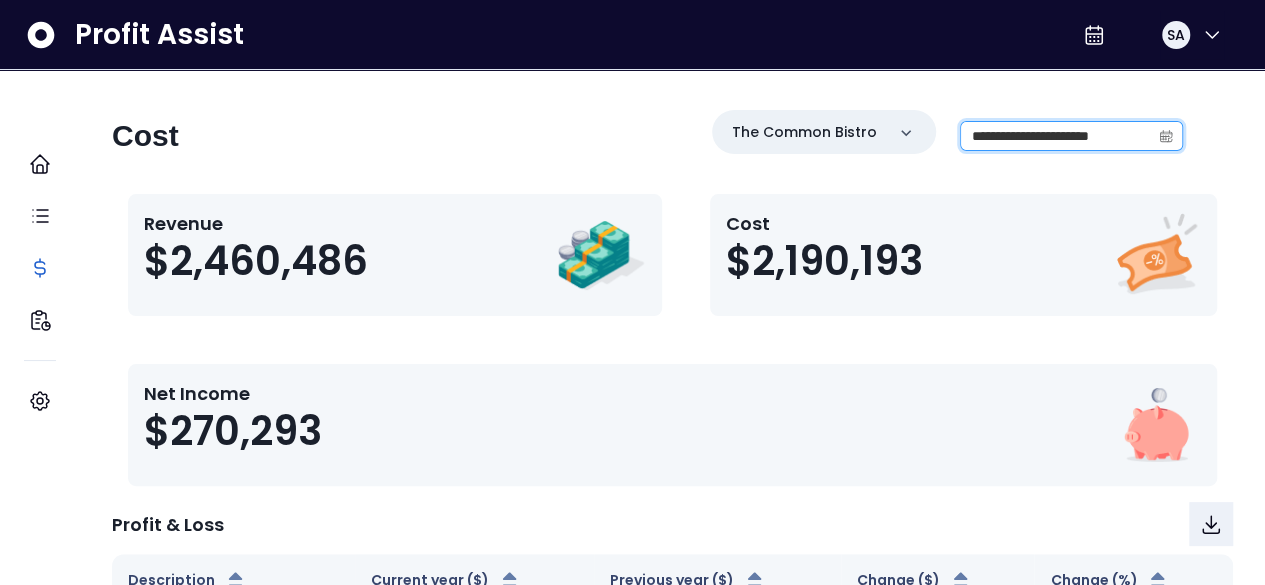 click on "**********" at bounding box center (1056, 136) 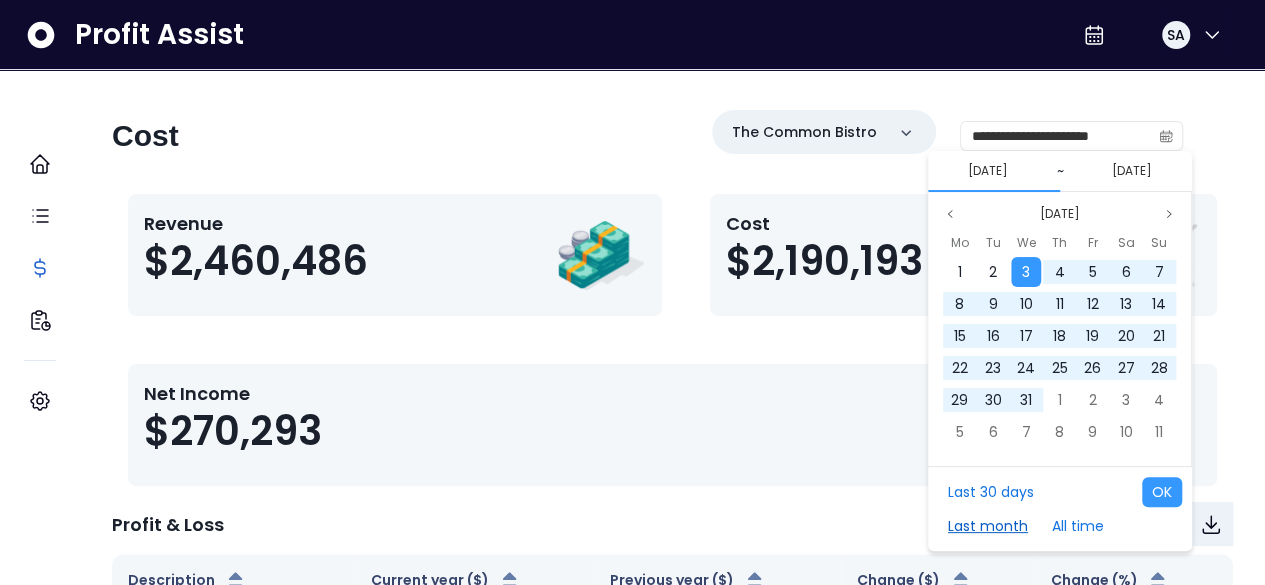 click on "Last month" at bounding box center [988, 526] 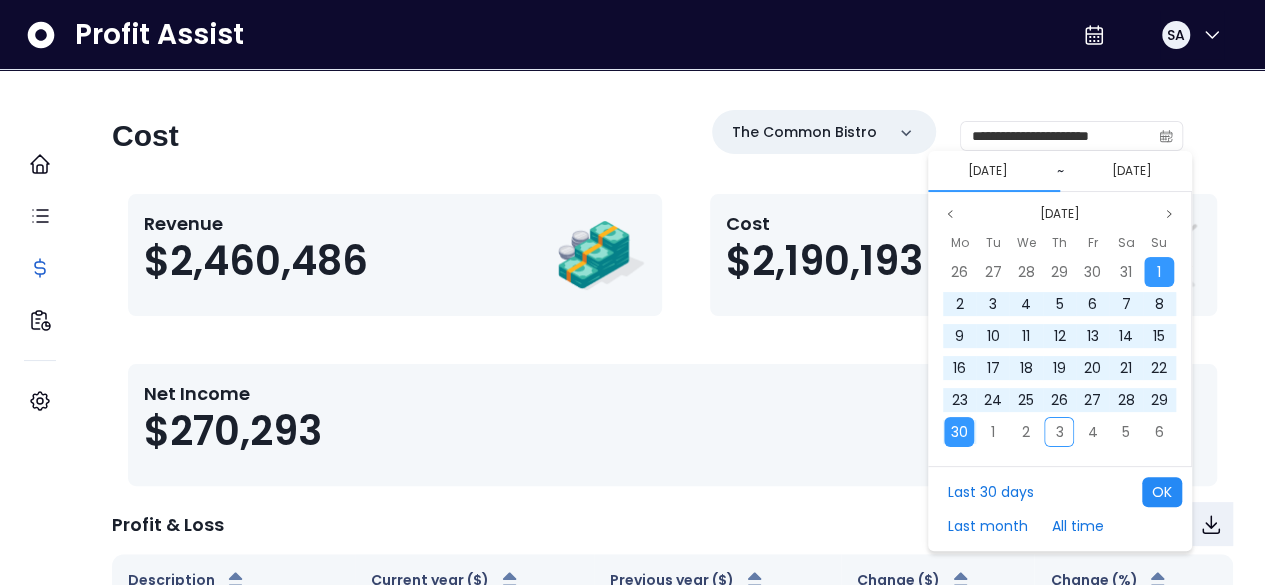 click on "OK" at bounding box center (1162, 492) 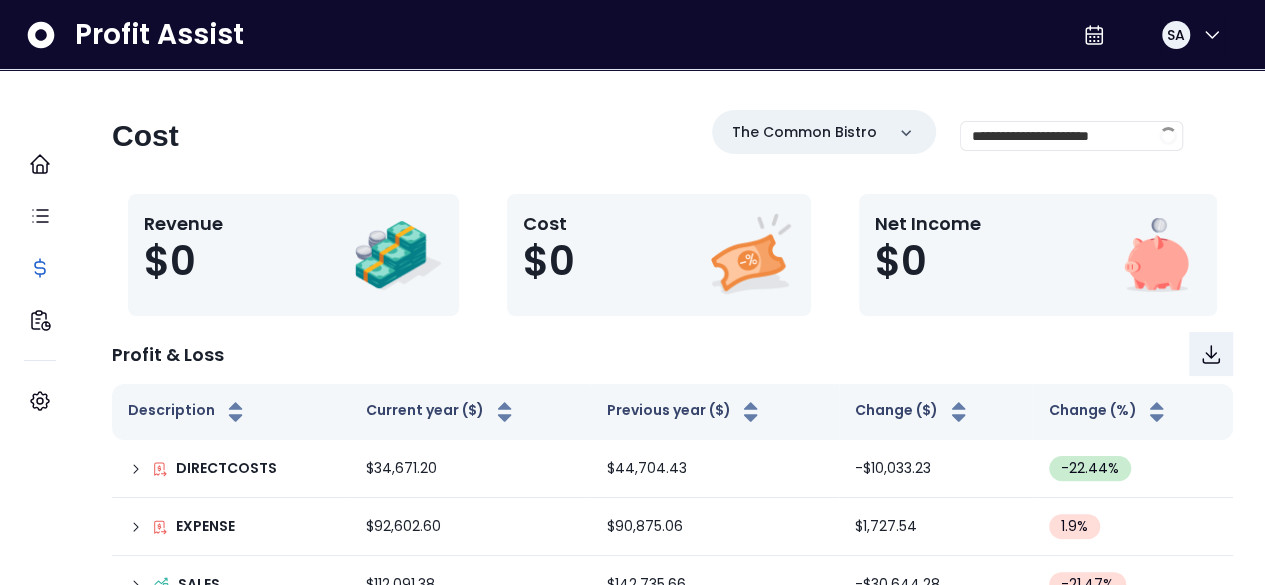 scroll, scrollTop: 159, scrollLeft: 0, axis: vertical 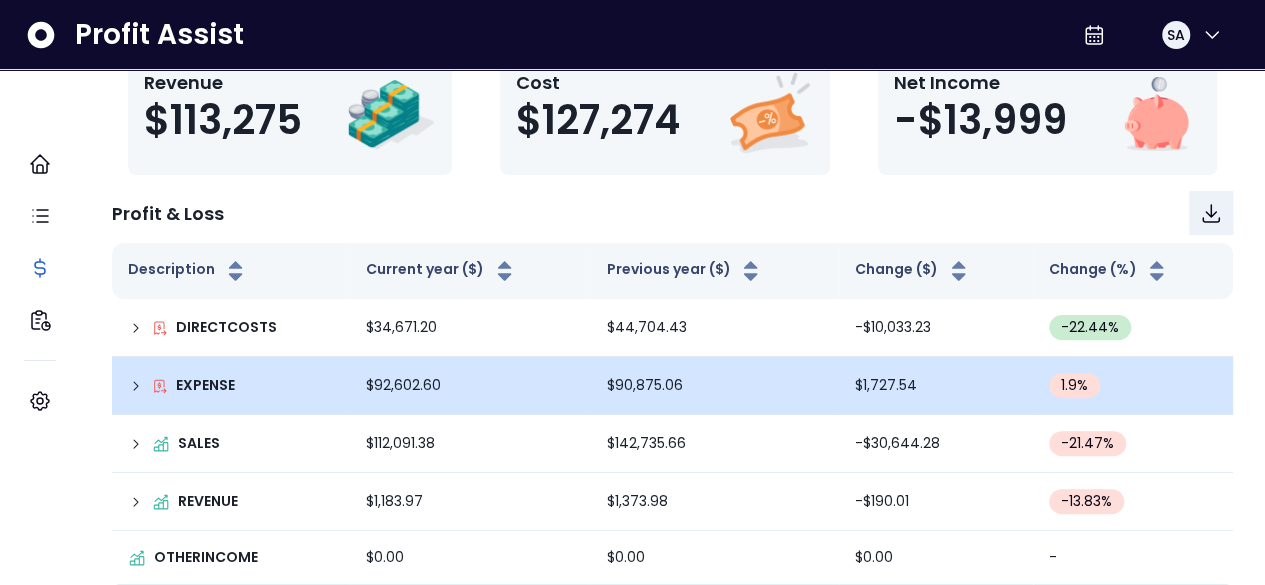 click 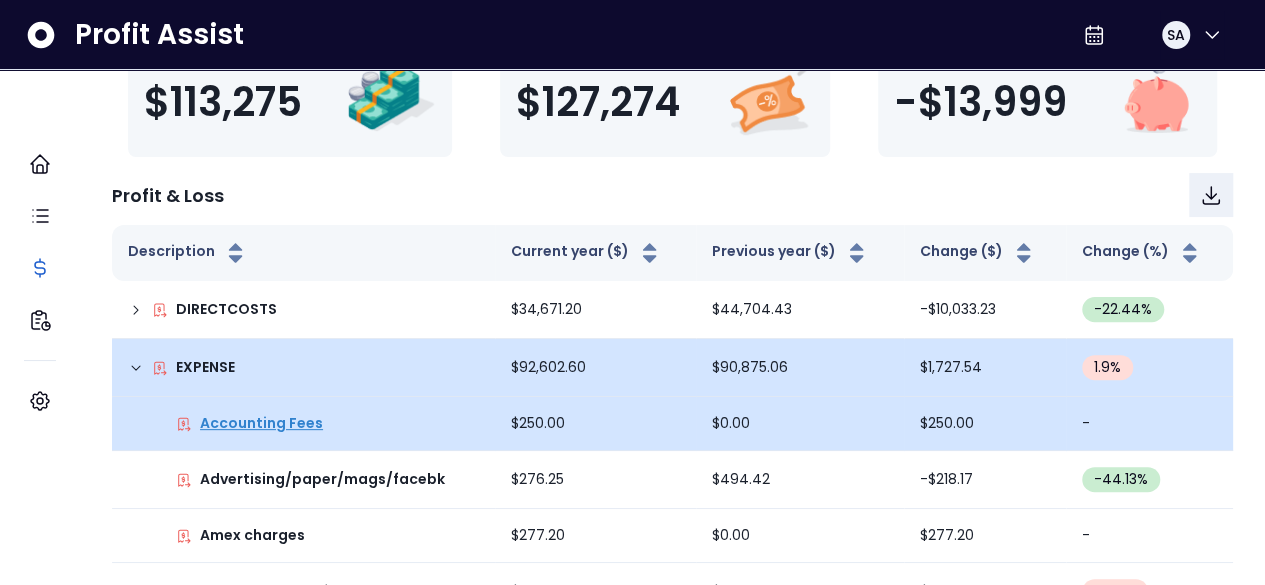 click on "Accounting Fees" at bounding box center [261, 423] 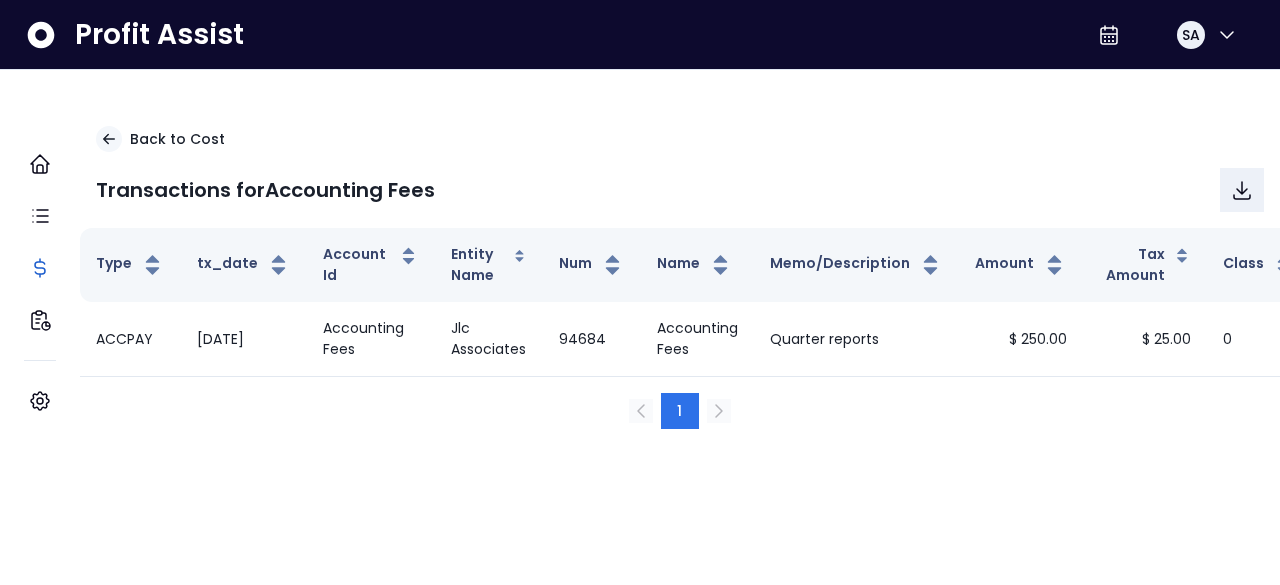 drag, startPoint x: 610, startPoint y: 88, endPoint x: 246, endPoint y: -71, distance: 397.21152 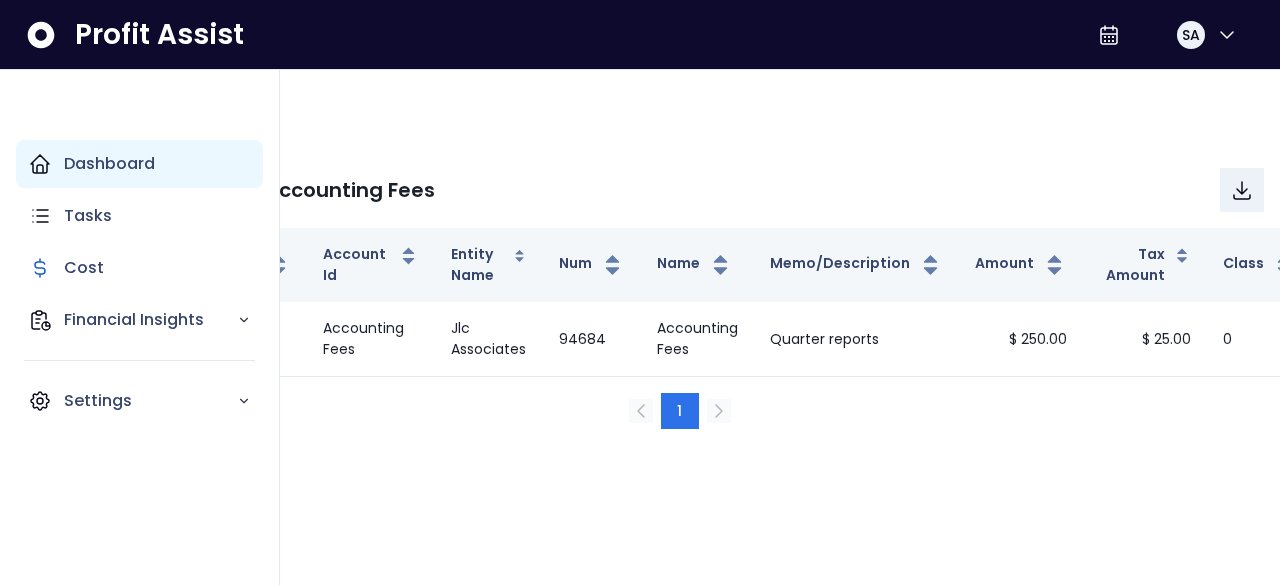 click on "Dashboard" at bounding box center (139, 164) 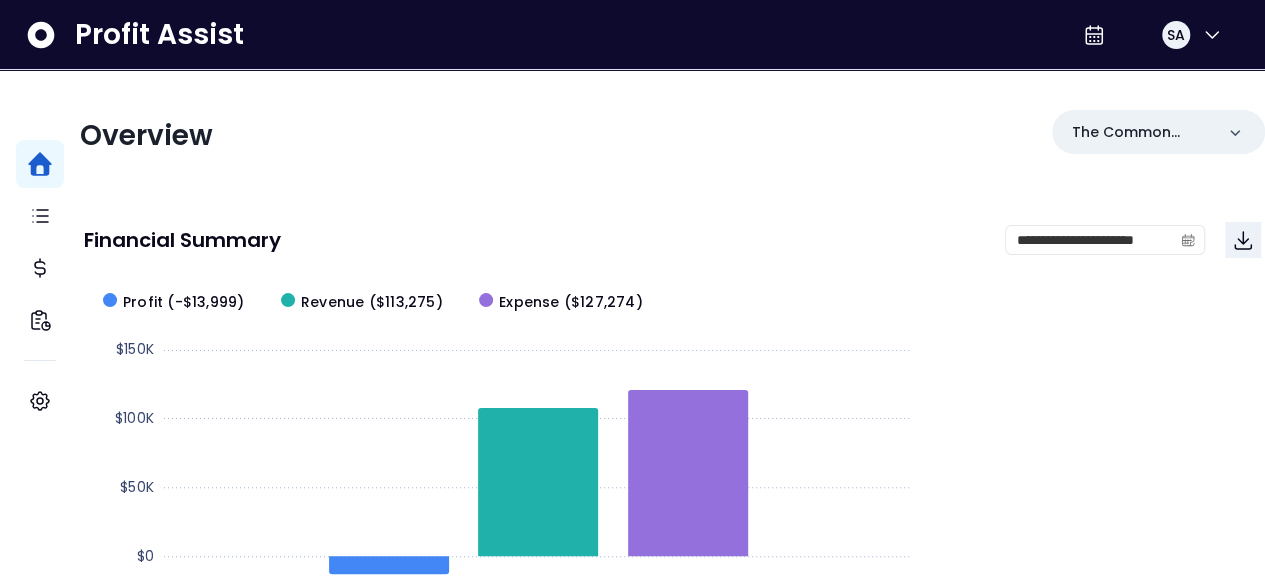 click on "**********" at bounding box center [672, 819] 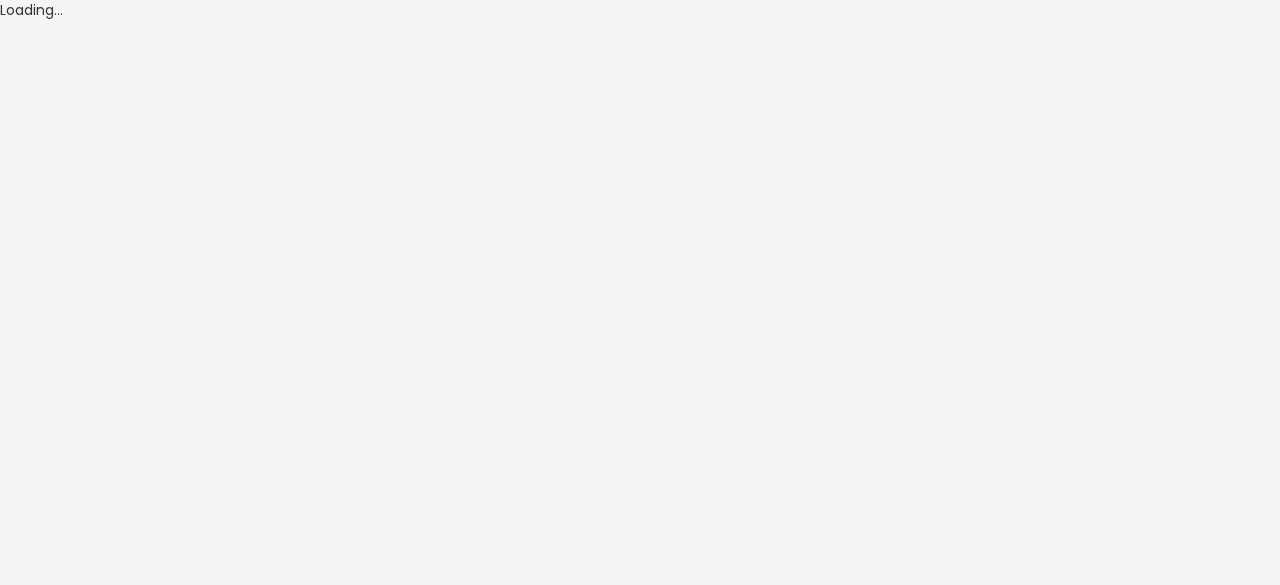 scroll, scrollTop: 0, scrollLeft: 0, axis: both 